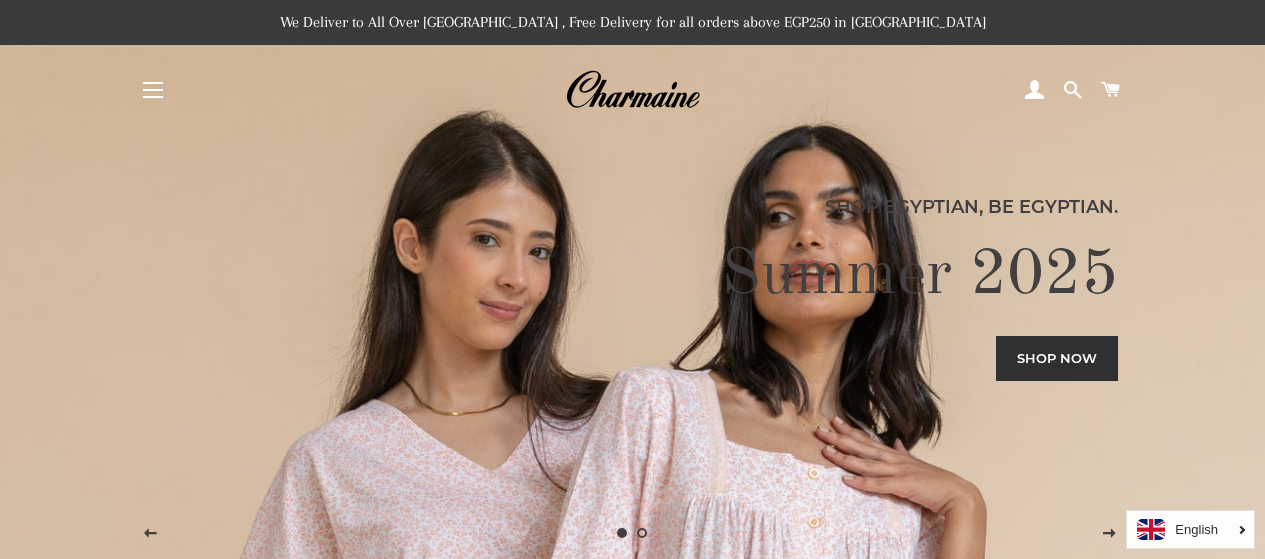 scroll, scrollTop: 978, scrollLeft: 0, axis: vertical 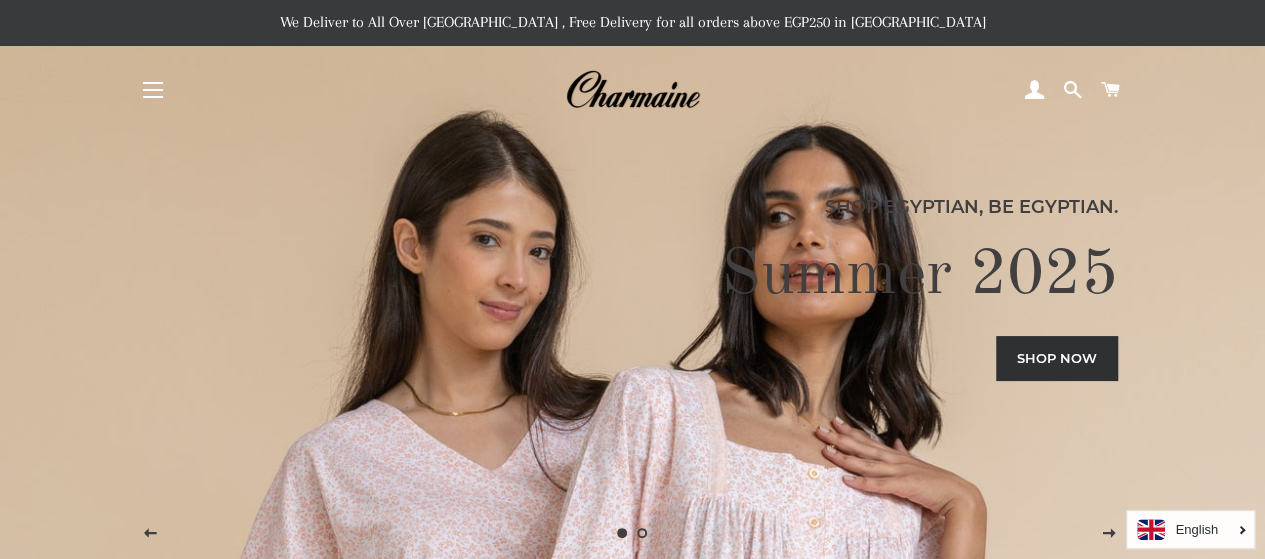 click on "Site navigation" at bounding box center (153, 90) 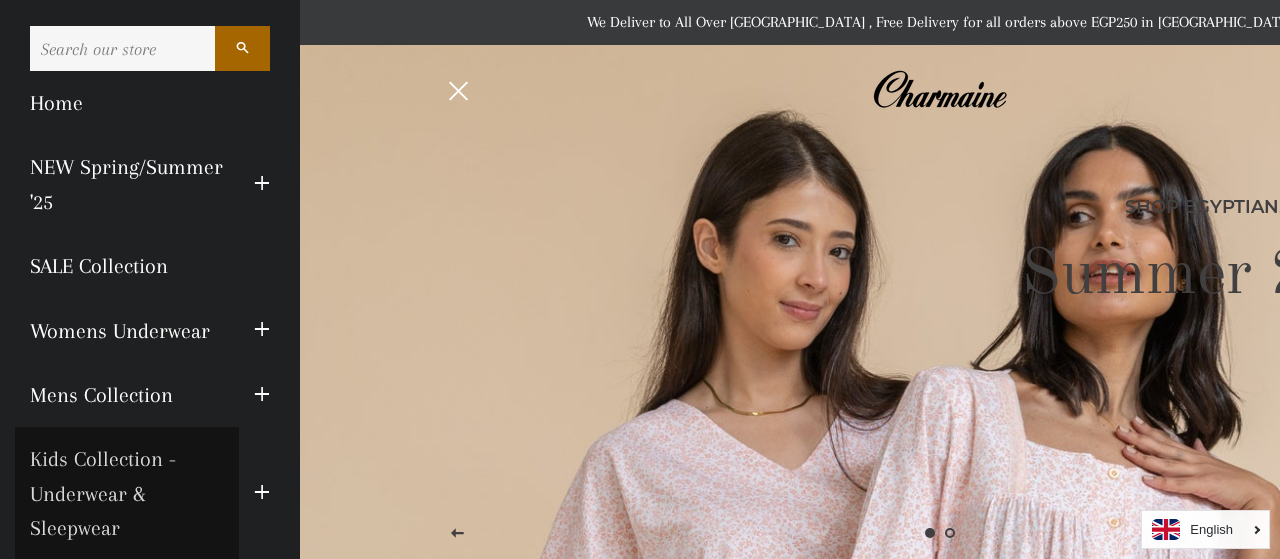 click on "Kids Collection - Underwear & Sleepwear" at bounding box center [127, 493] 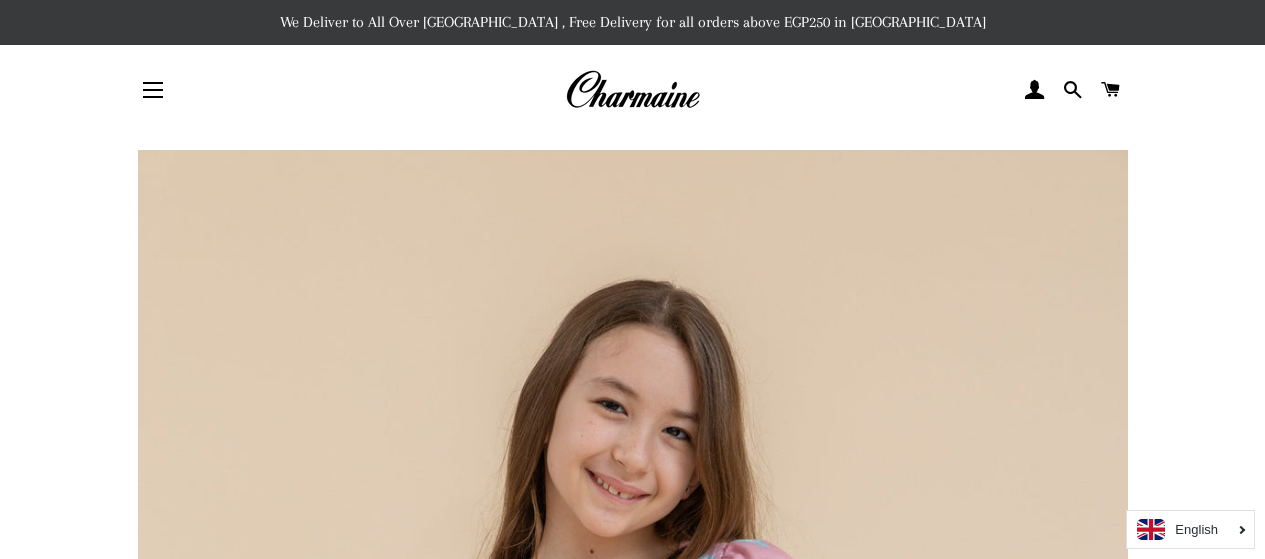 scroll, scrollTop: 0, scrollLeft: 0, axis: both 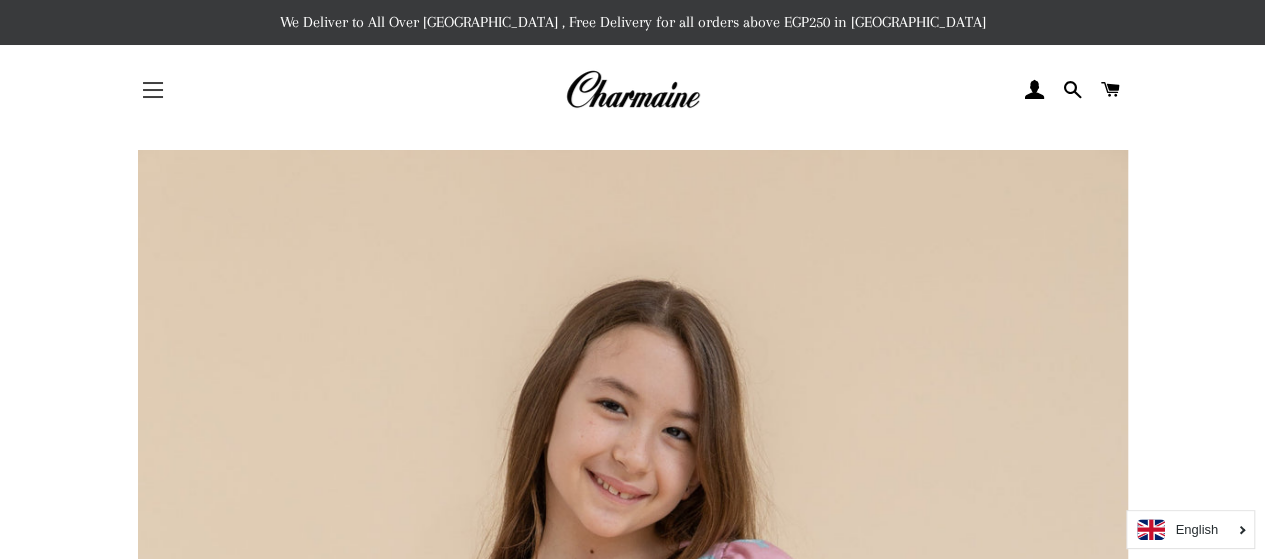 click at bounding box center [153, 97] 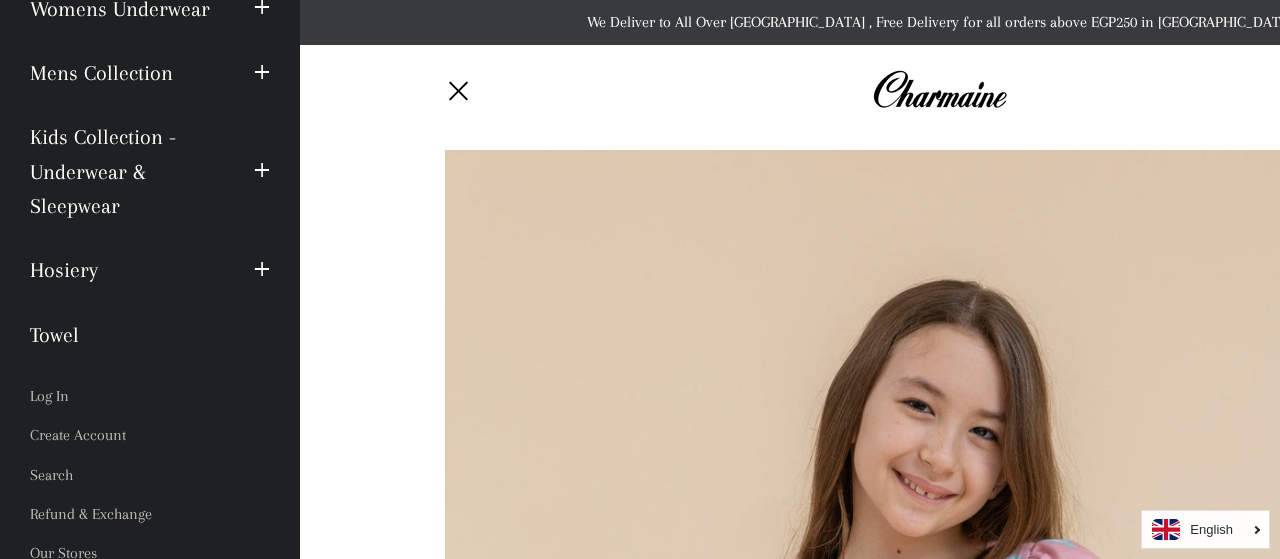 scroll, scrollTop: 320, scrollLeft: 0, axis: vertical 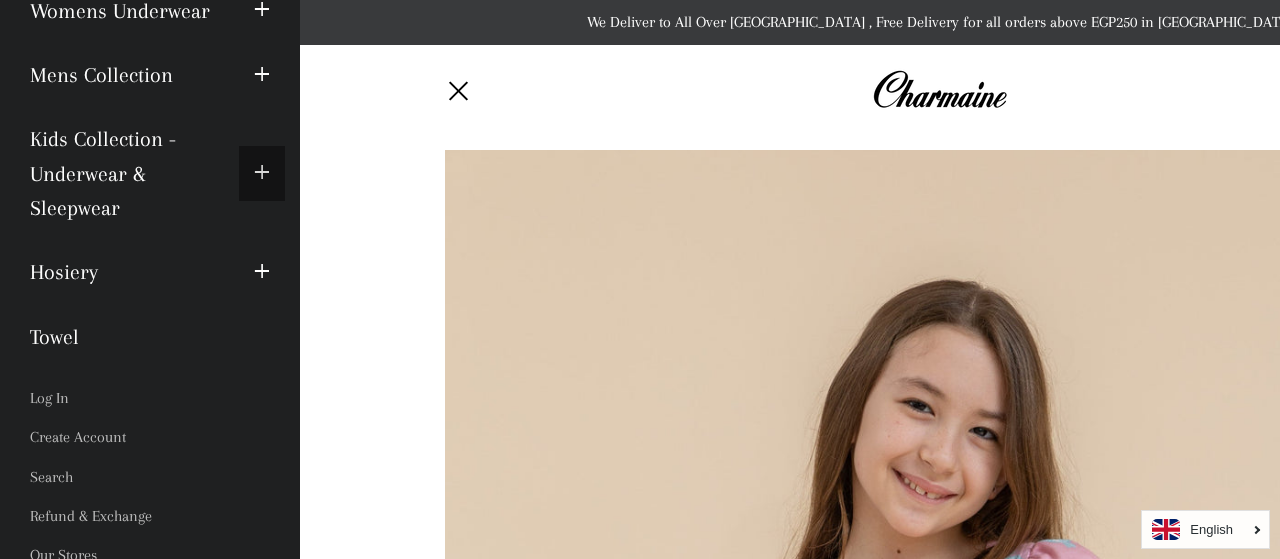 click at bounding box center [262, 173] 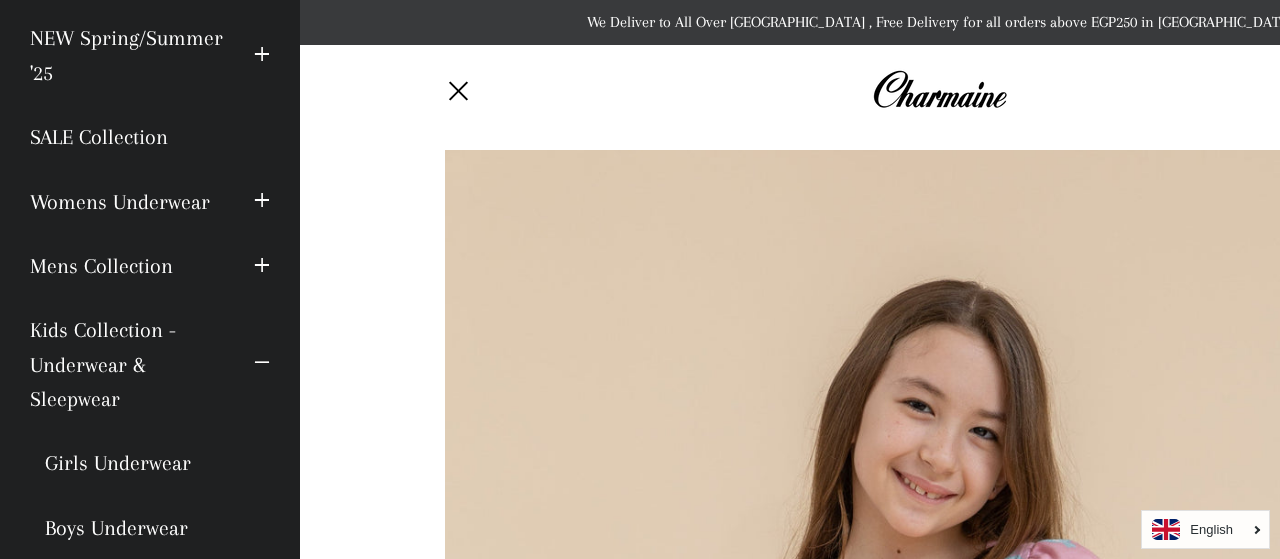 scroll, scrollTop: 123, scrollLeft: 0, axis: vertical 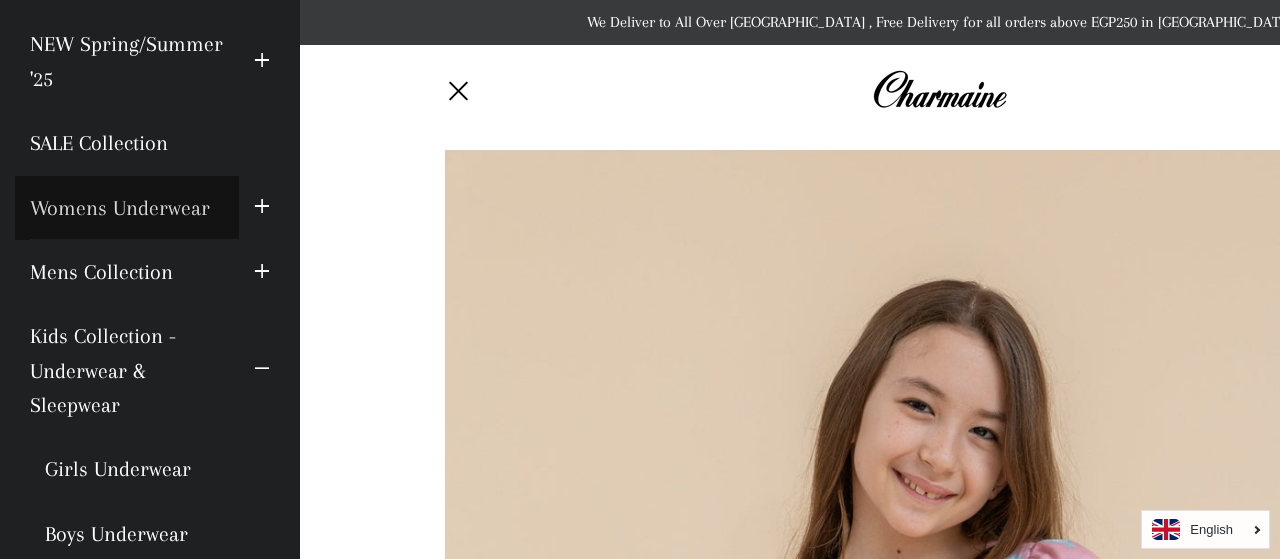 click on "Womens Underwear" at bounding box center (127, 208) 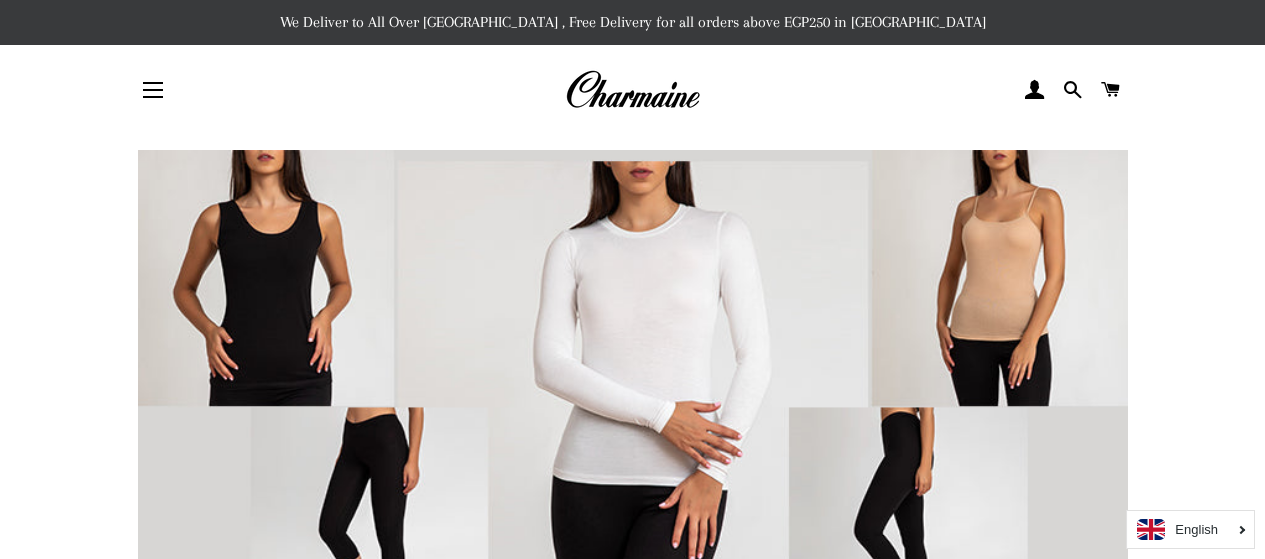 scroll, scrollTop: 0, scrollLeft: 0, axis: both 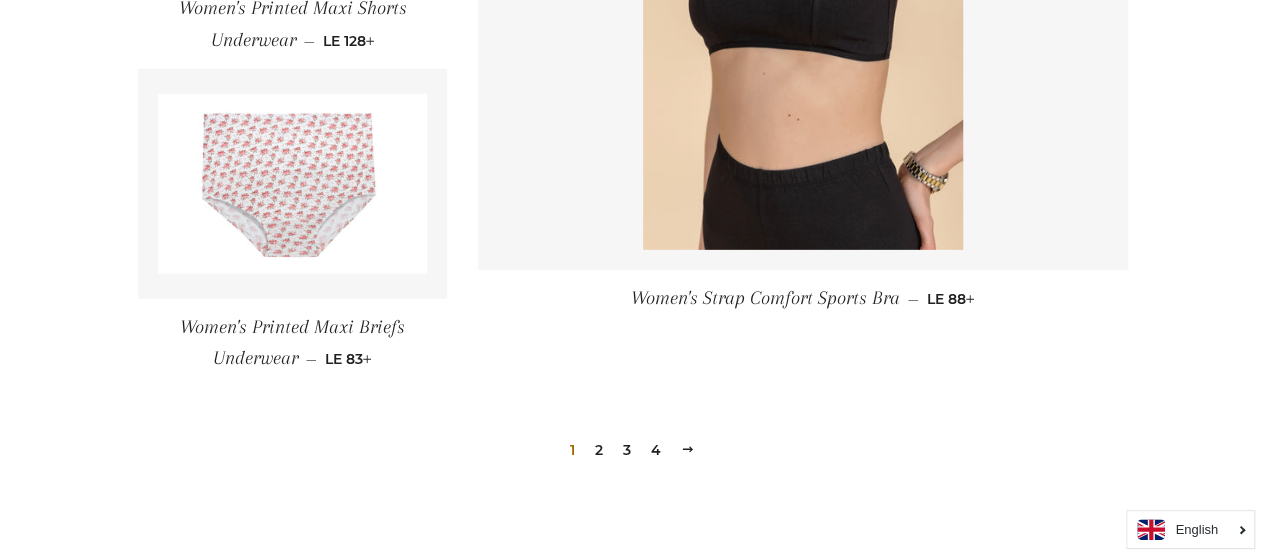click on "2" at bounding box center [599, 450] 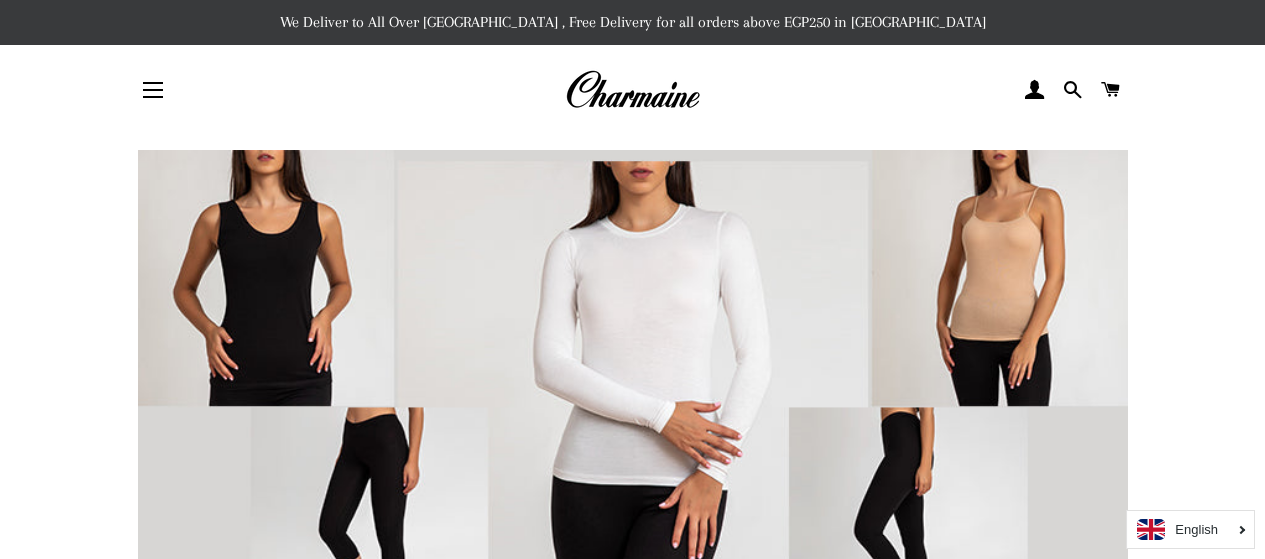 scroll, scrollTop: 0, scrollLeft: 0, axis: both 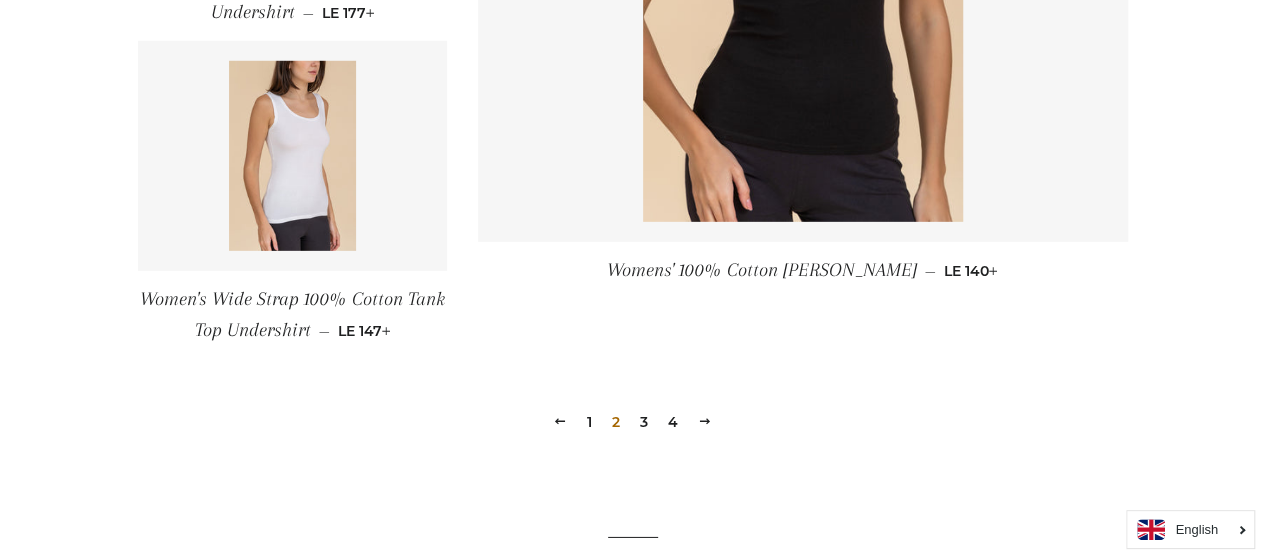 click on "3" at bounding box center [644, 422] 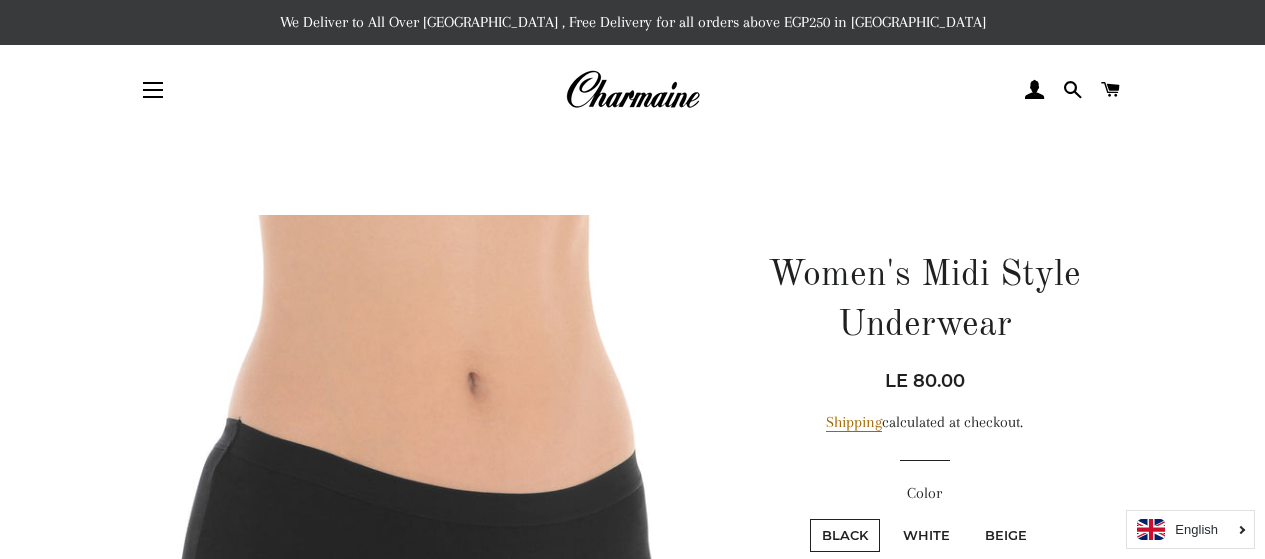 scroll, scrollTop: 0, scrollLeft: 0, axis: both 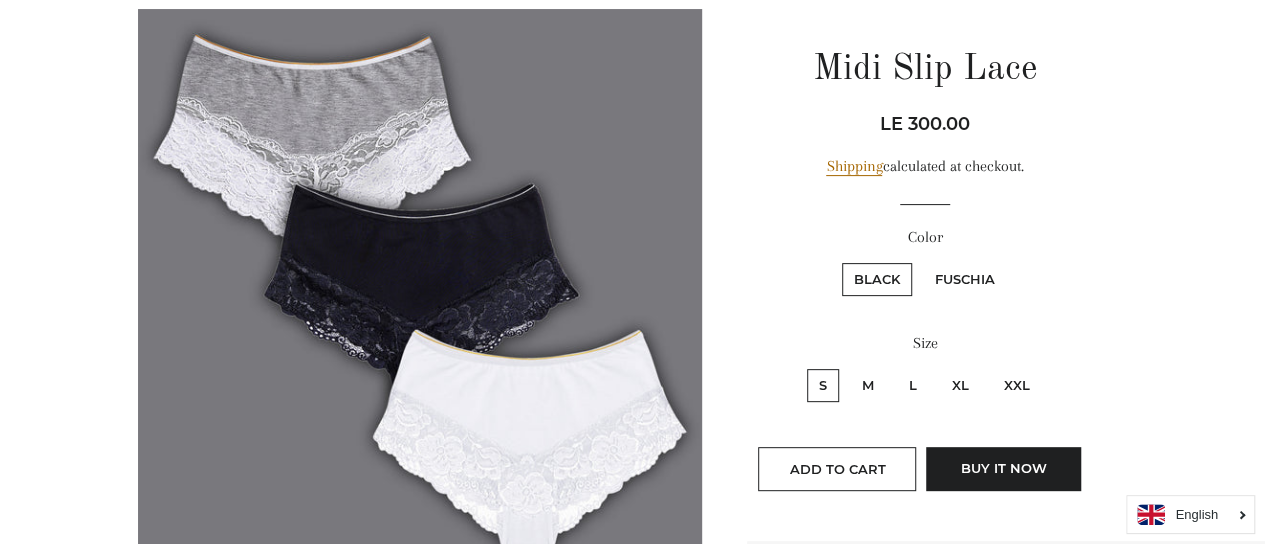 click on "Fuschia" at bounding box center (965, 279) 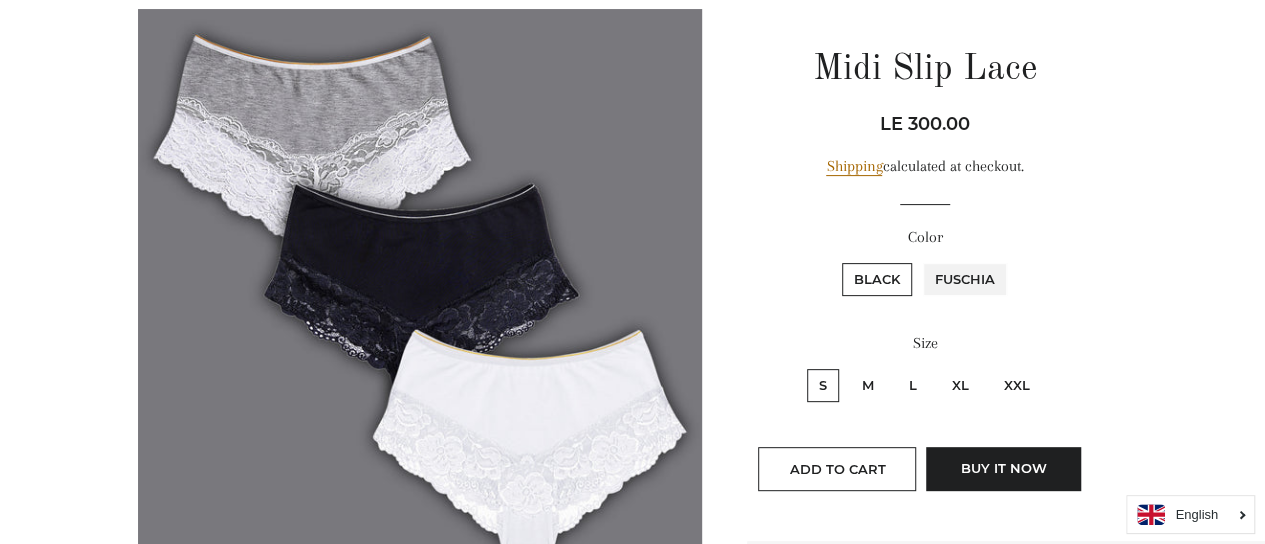 click on "Fuschia" at bounding box center (920, 260) 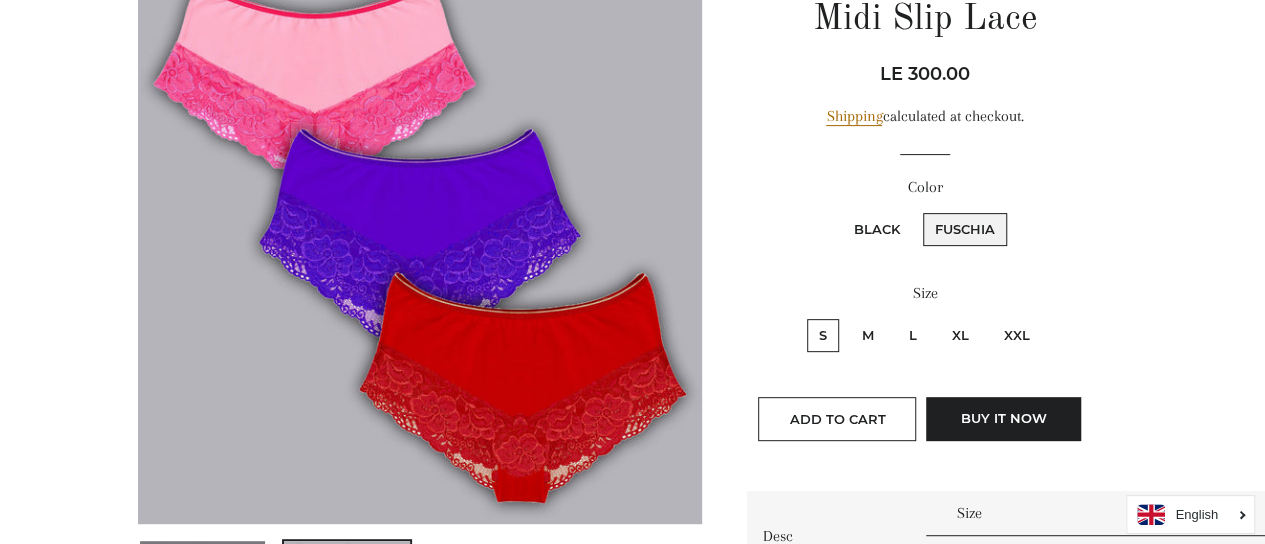 scroll, scrollTop: 250, scrollLeft: 0, axis: vertical 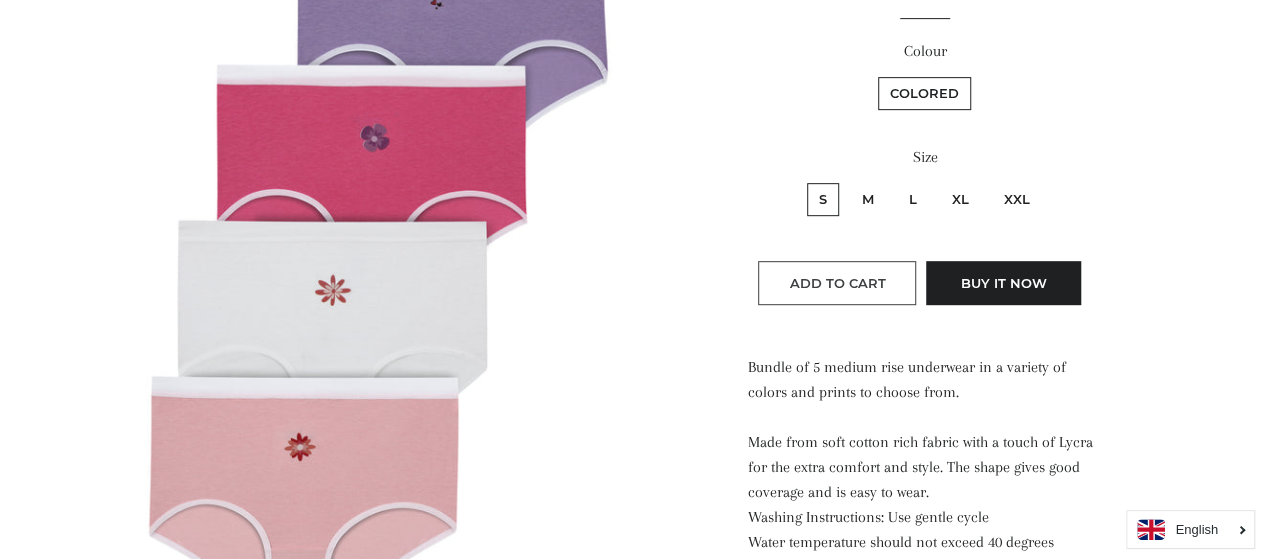 click on "Add to Cart" at bounding box center (837, 283) 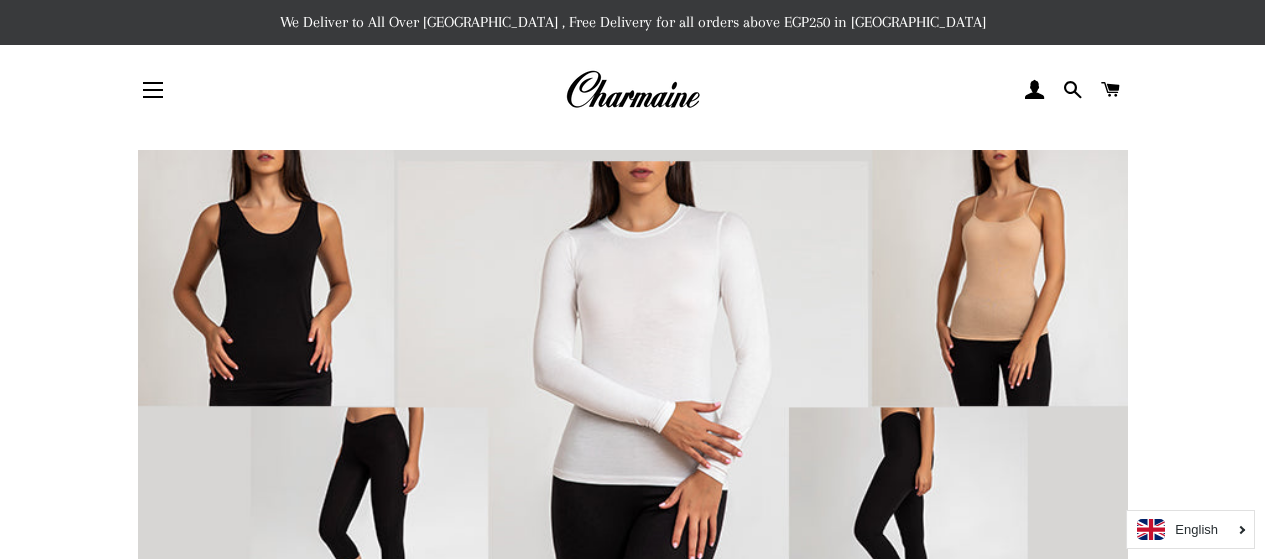 scroll, scrollTop: 0, scrollLeft: 0, axis: both 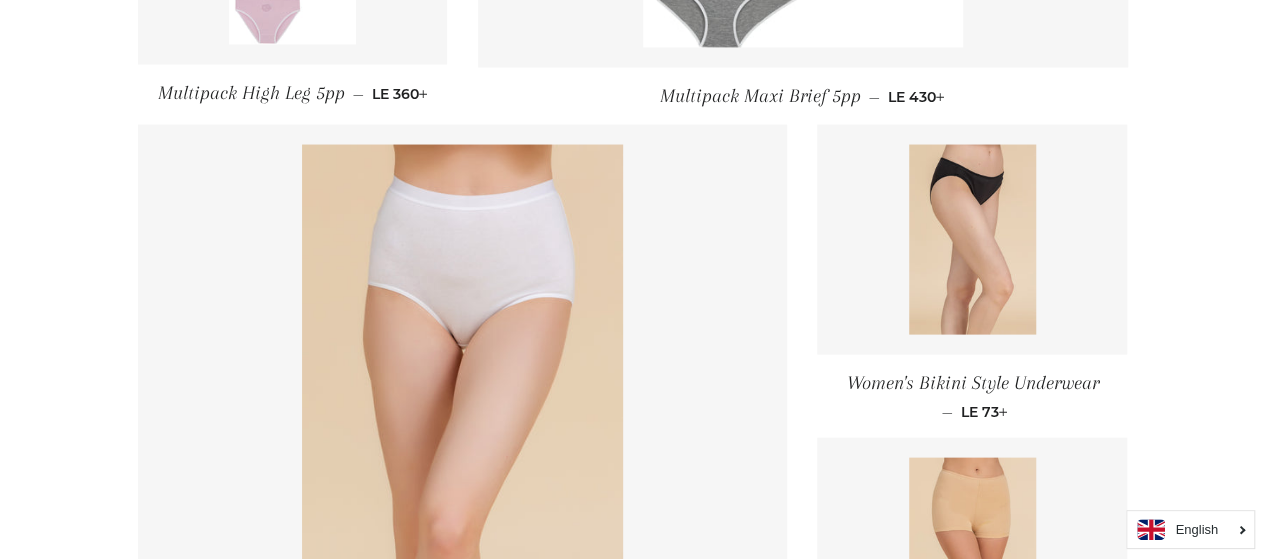click on "Womens Underwear
Sort by
Featured
Best selling
Alphabetically, A-Z
Alphabetically, Z-A
Price, low to high
Price, high to low
Date, old to new
Date, new to old
Womens' Long Cami Dress
—
Regular price
LE 360" at bounding box center (632, -161) 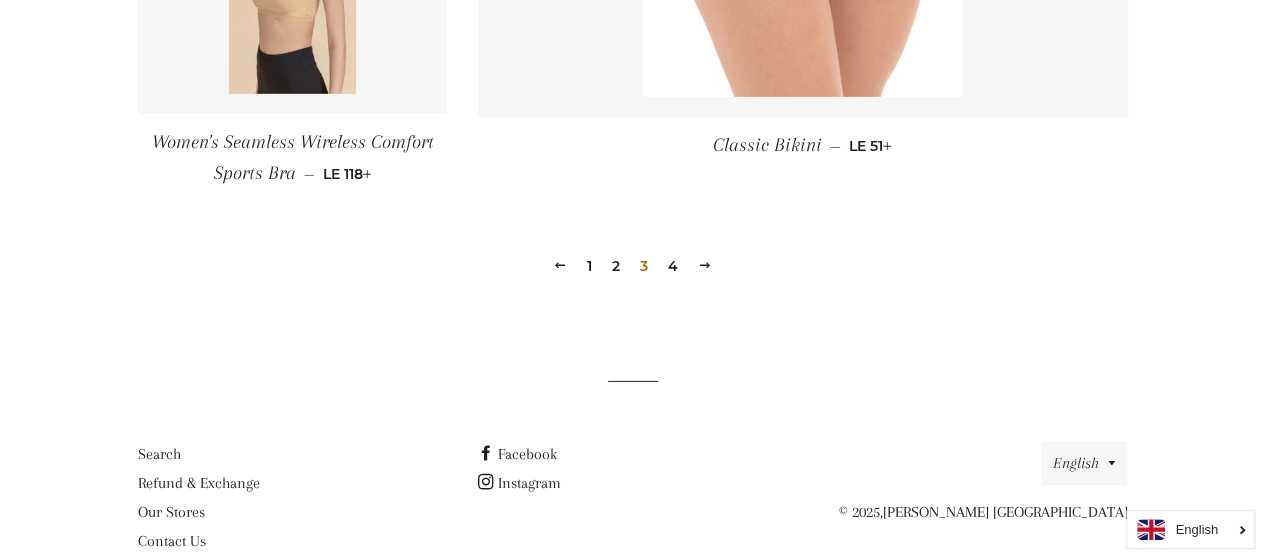 scroll, scrollTop: 3089, scrollLeft: 0, axis: vertical 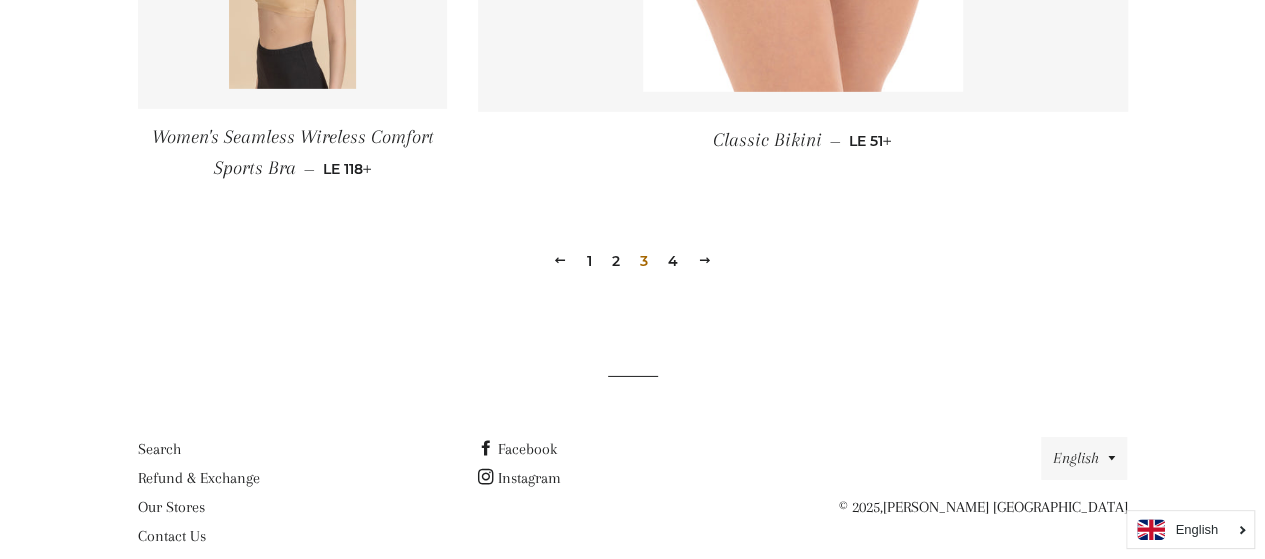 click on "4" at bounding box center [673, 261] 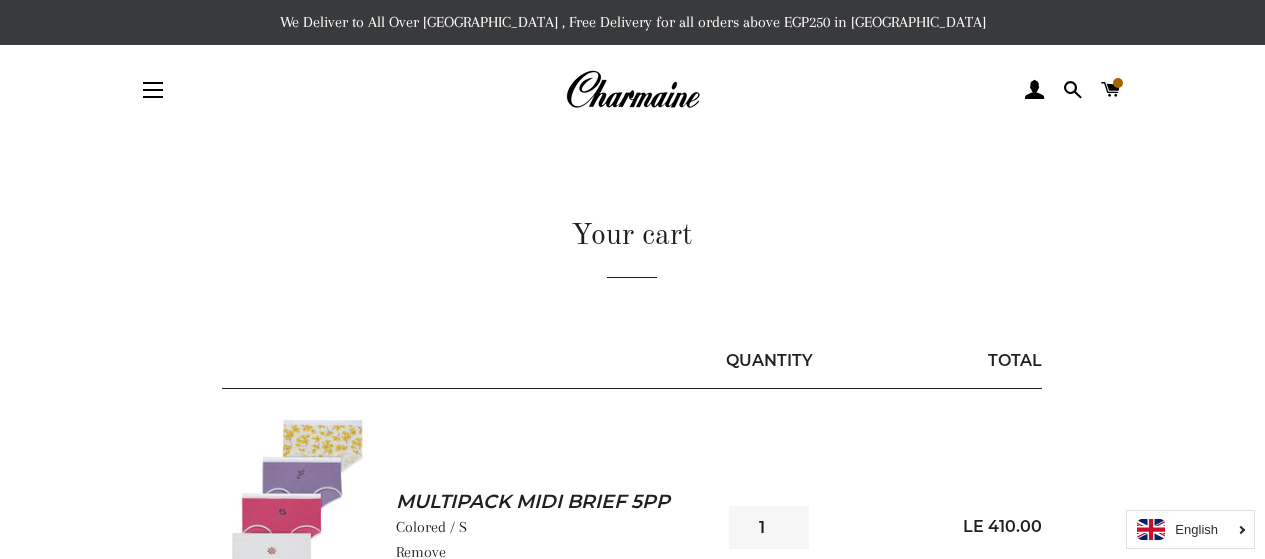 scroll, scrollTop: 0, scrollLeft: 0, axis: both 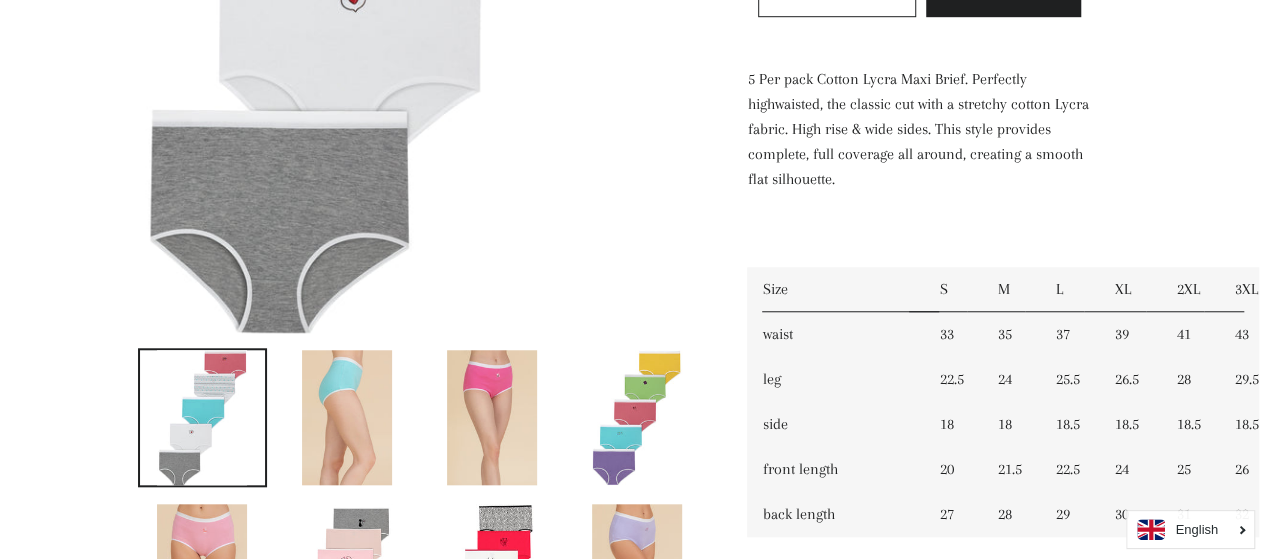 click at bounding box center [202, 571] 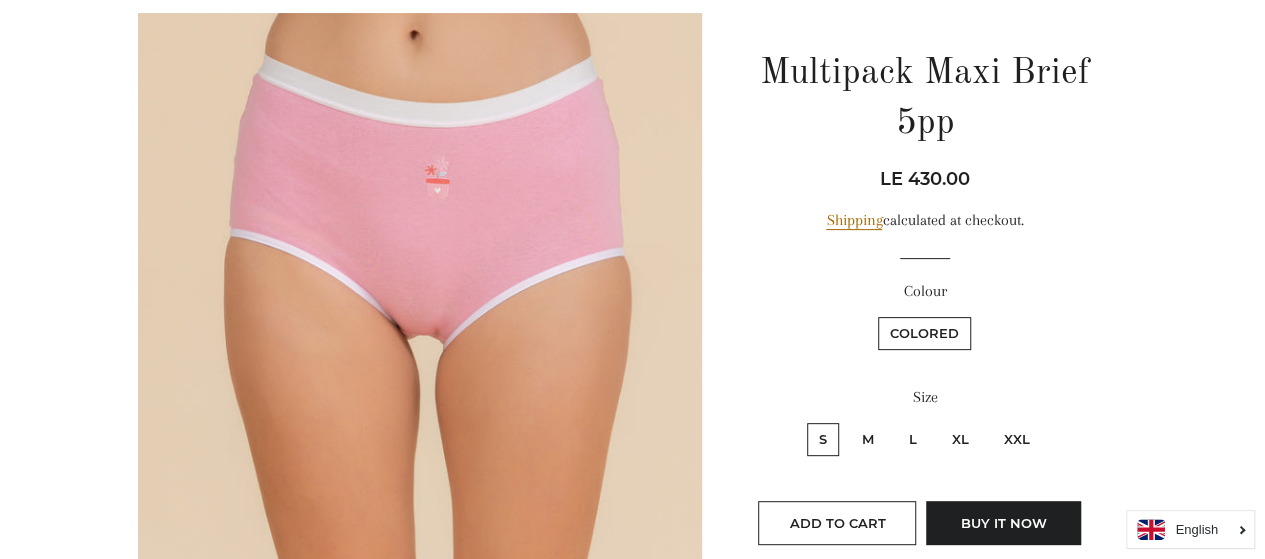 scroll, scrollTop: 199, scrollLeft: 0, axis: vertical 